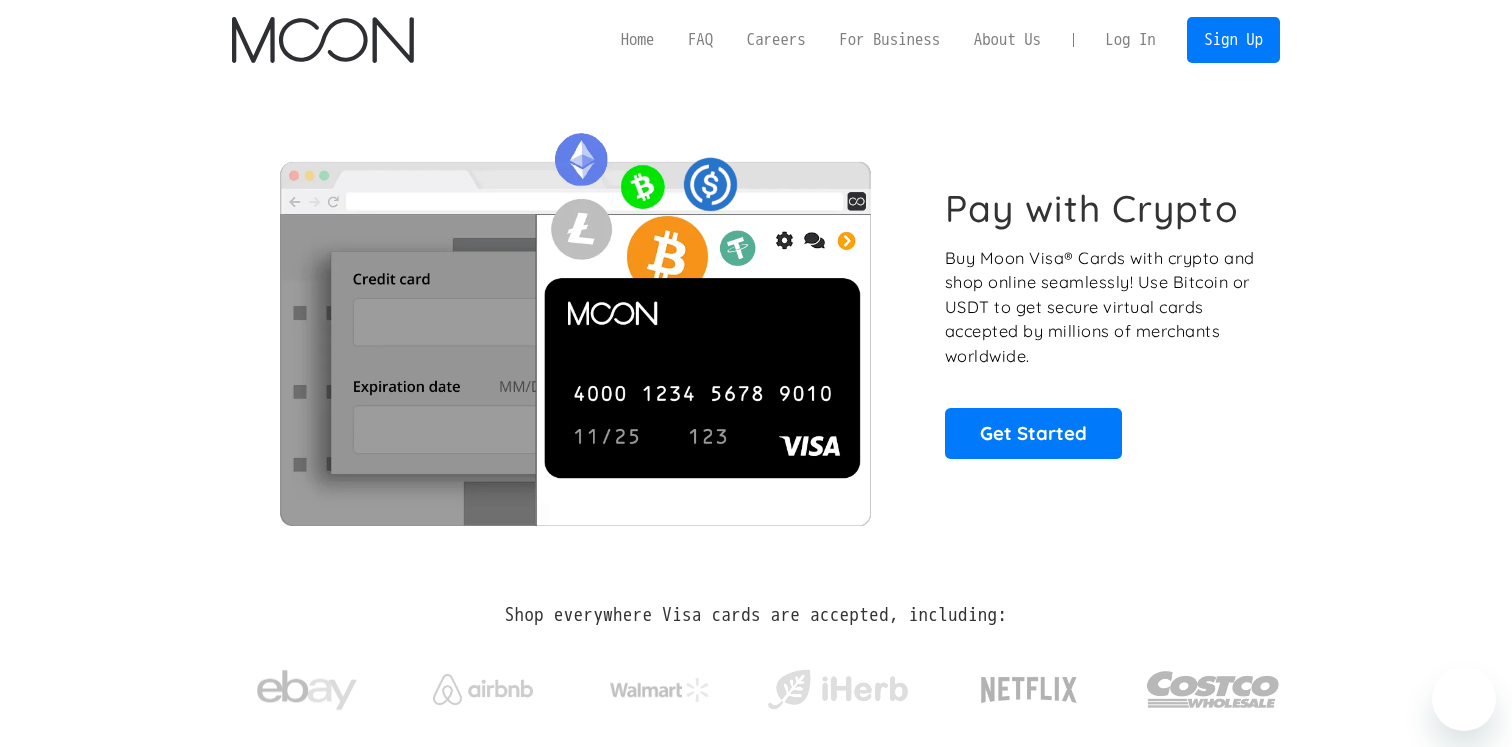 scroll, scrollTop: 0, scrollLeft: 0, axis: both 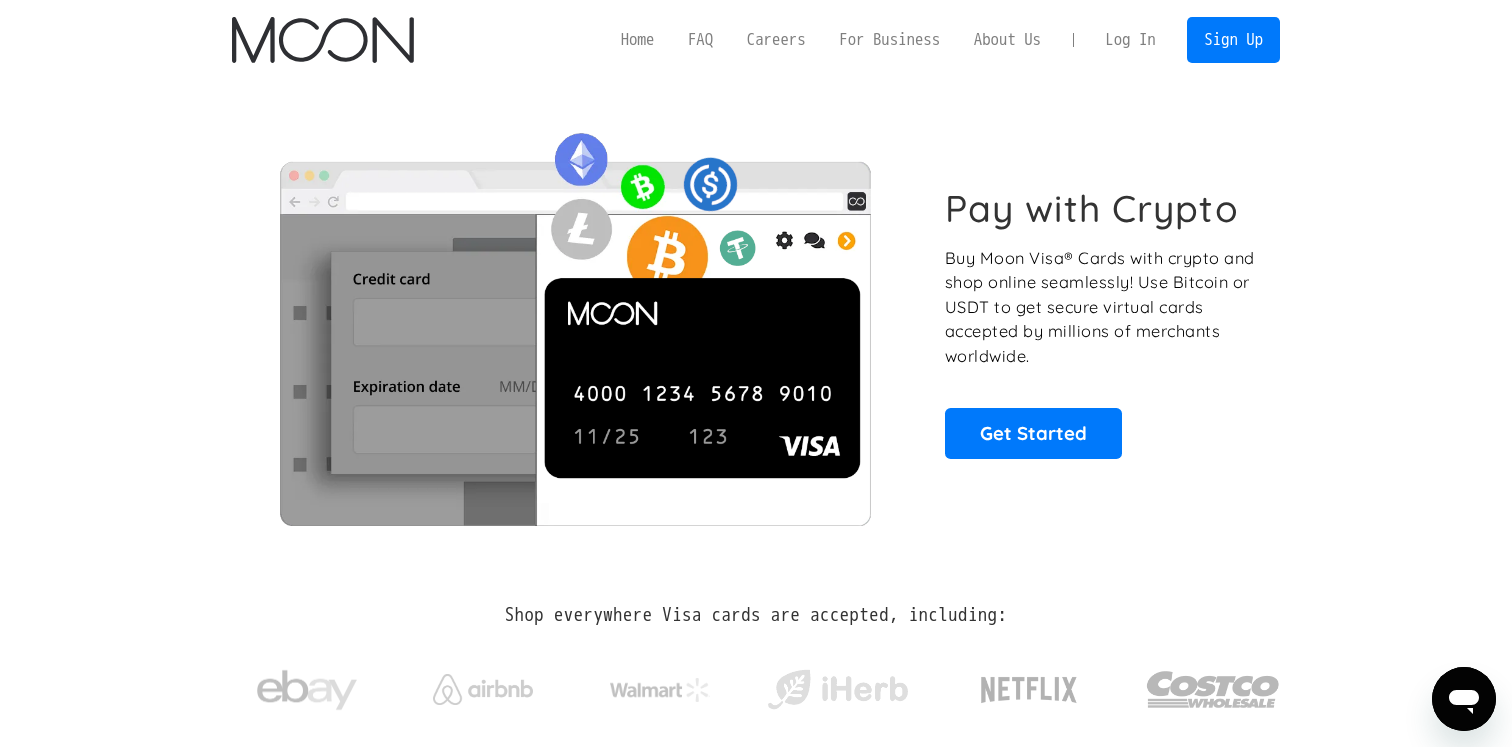 click on "Log In" at bounding box center (1130, 40) 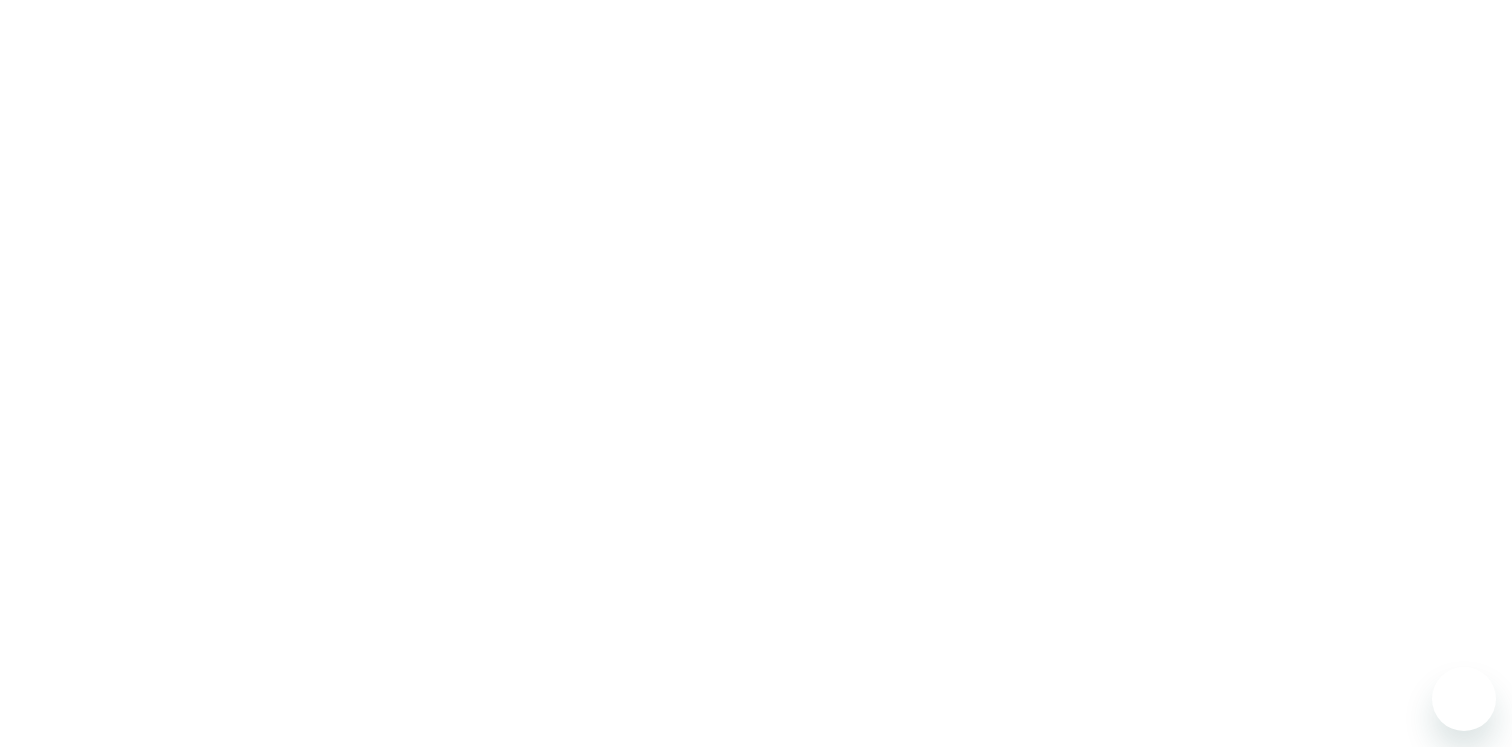 scroll, scrollTop: 0, scrollLeft: 0, axis: both 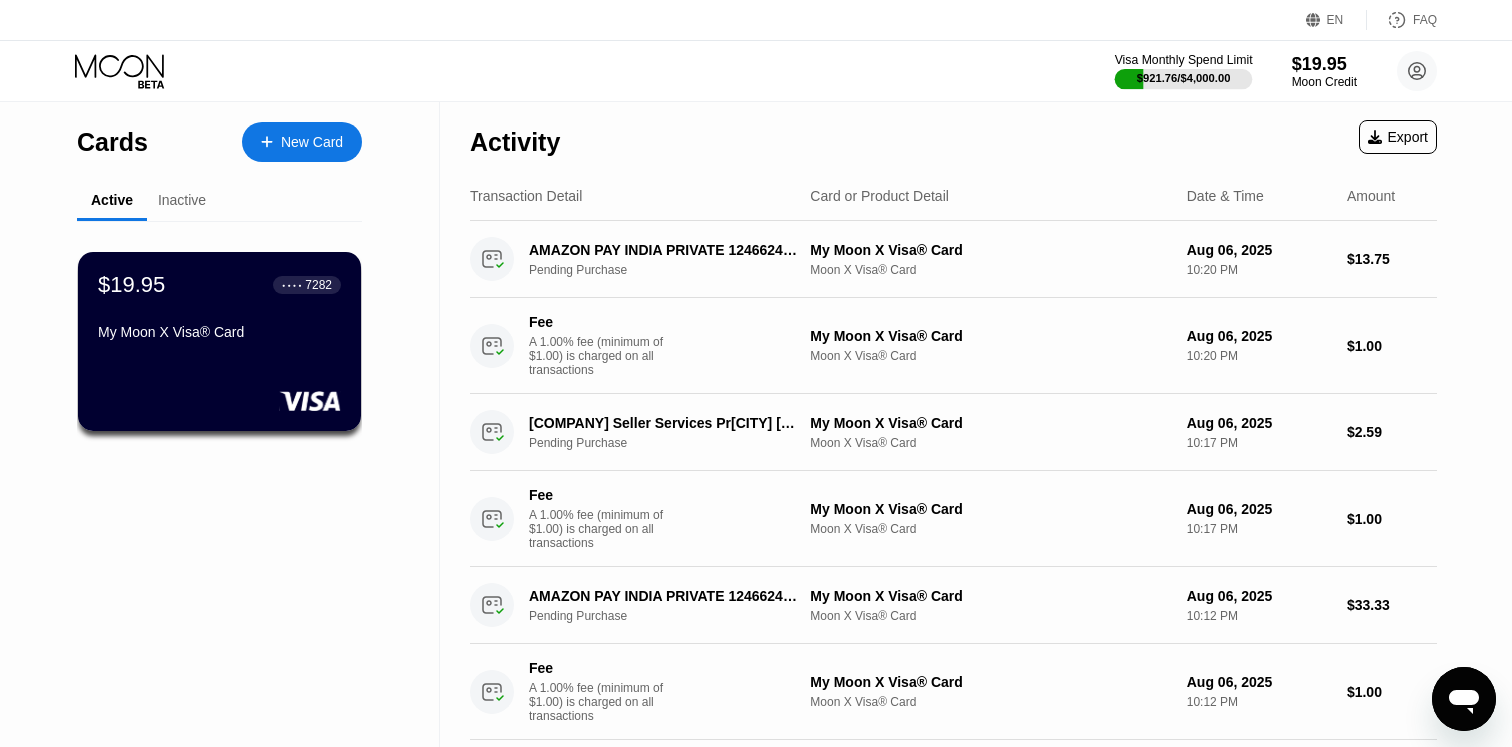 click on "$921.76 / $4,000.00" at bounding box center [1184, 78] 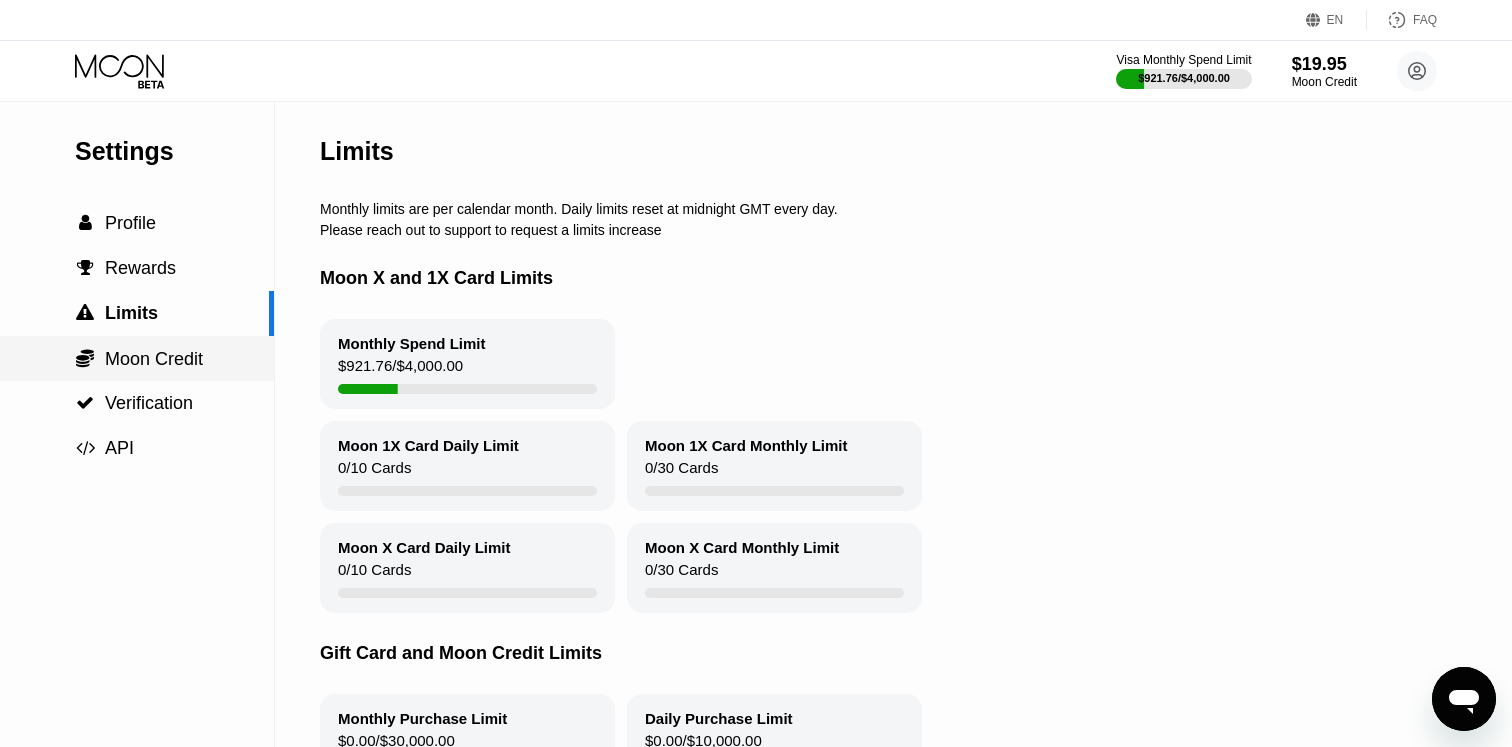 click on "Moon Credit" at bounding box center (154, 359) 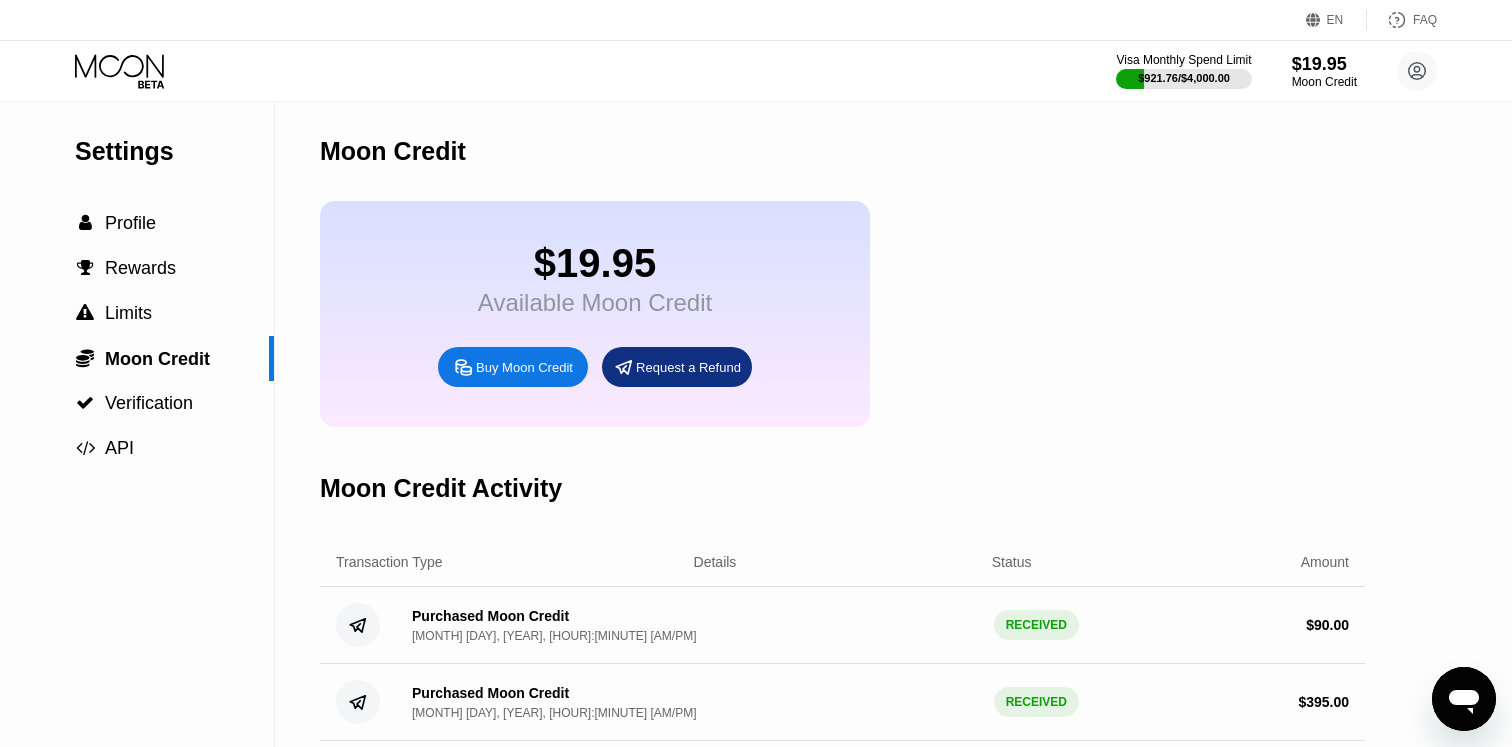 click on "Buy Moon Credit" at bounding box center [524, 367] 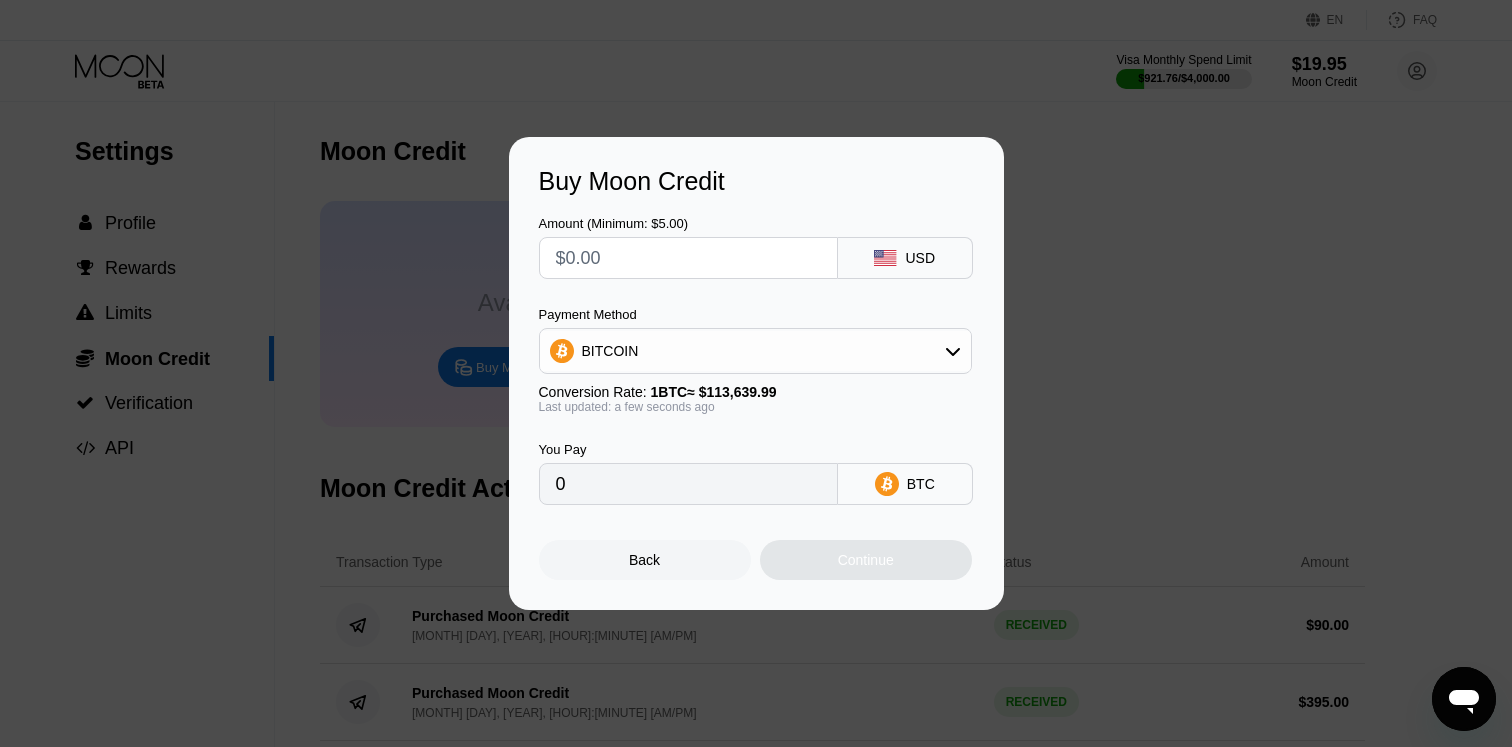 click on "BITCOIN" at bounding box center (755, 351) 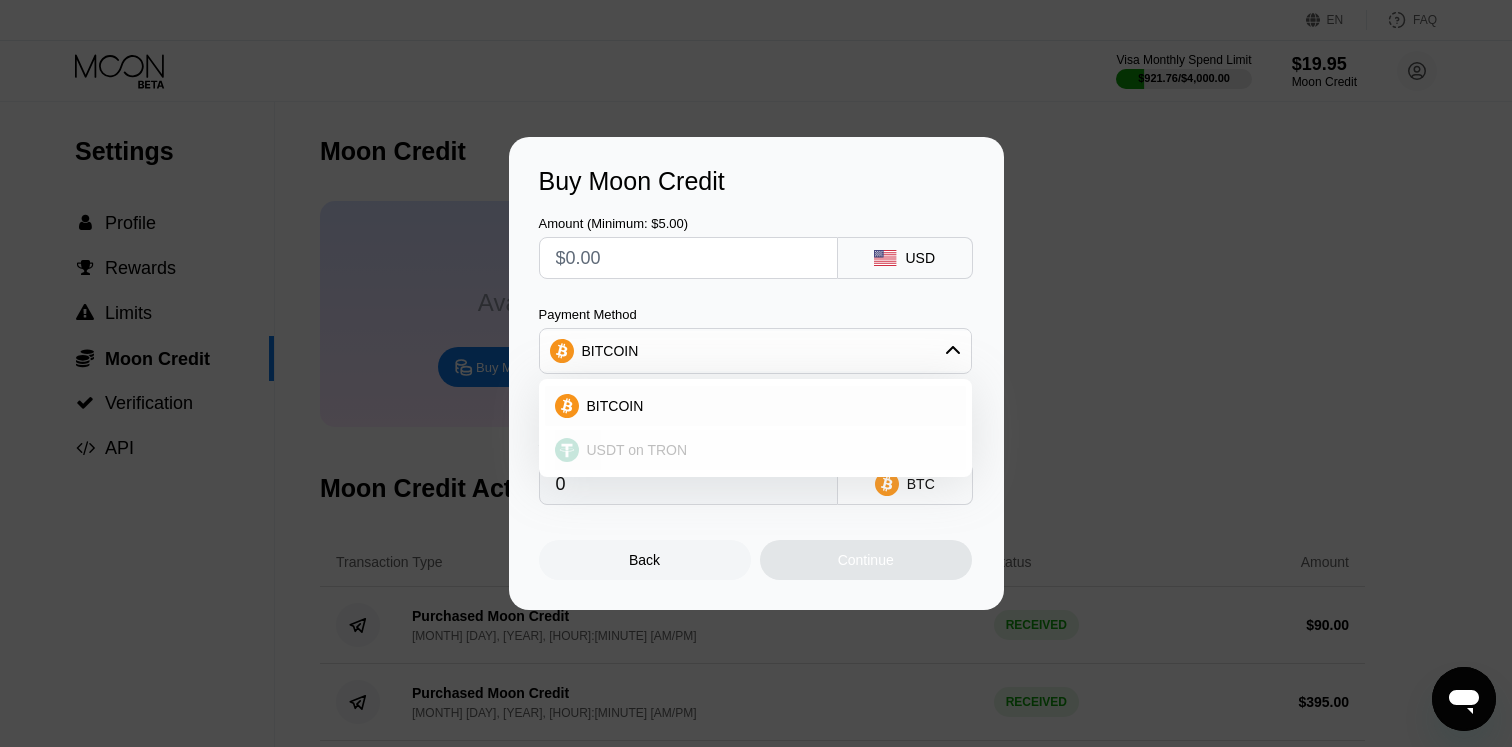 click on "USDT on TRON" at bounding box center [767, 450] 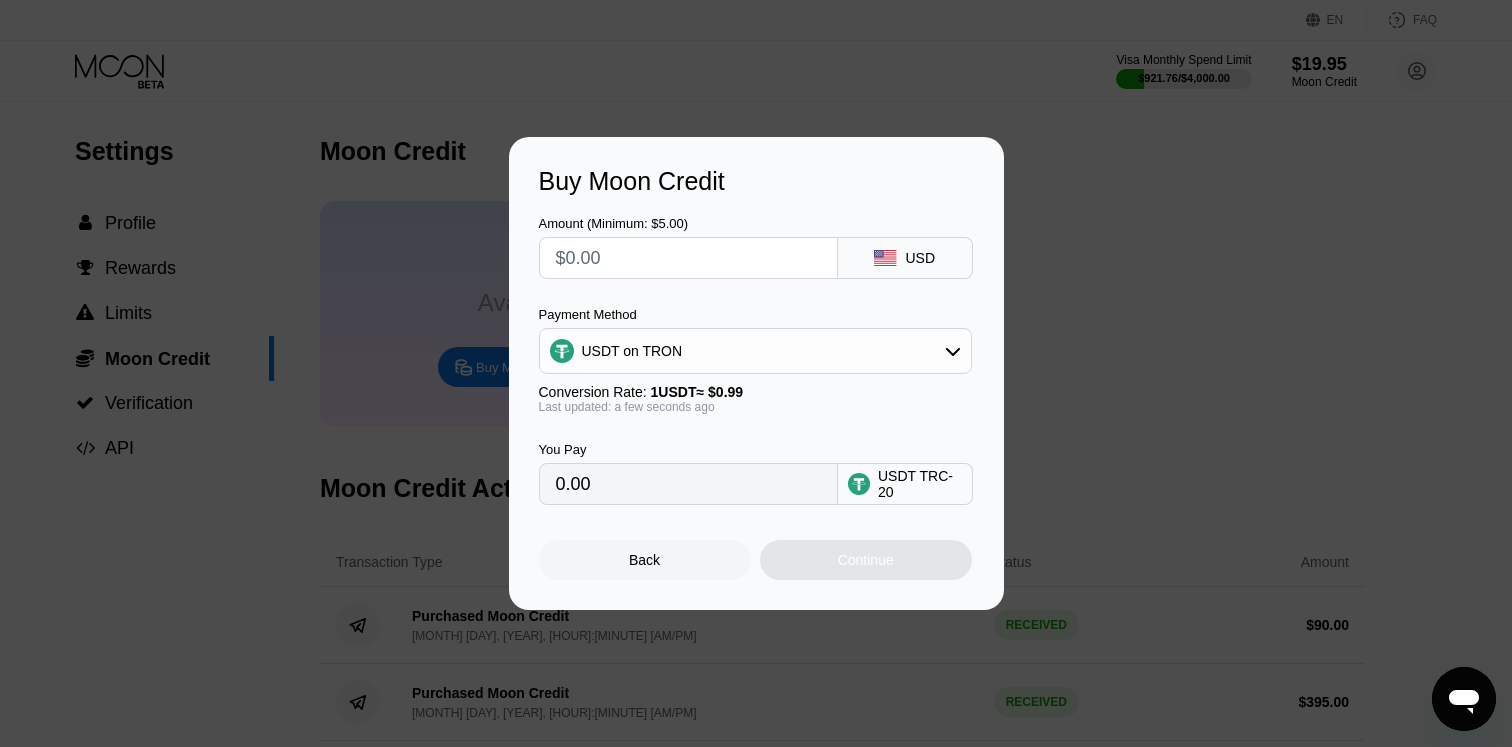 click at bounding box center (688, 258) 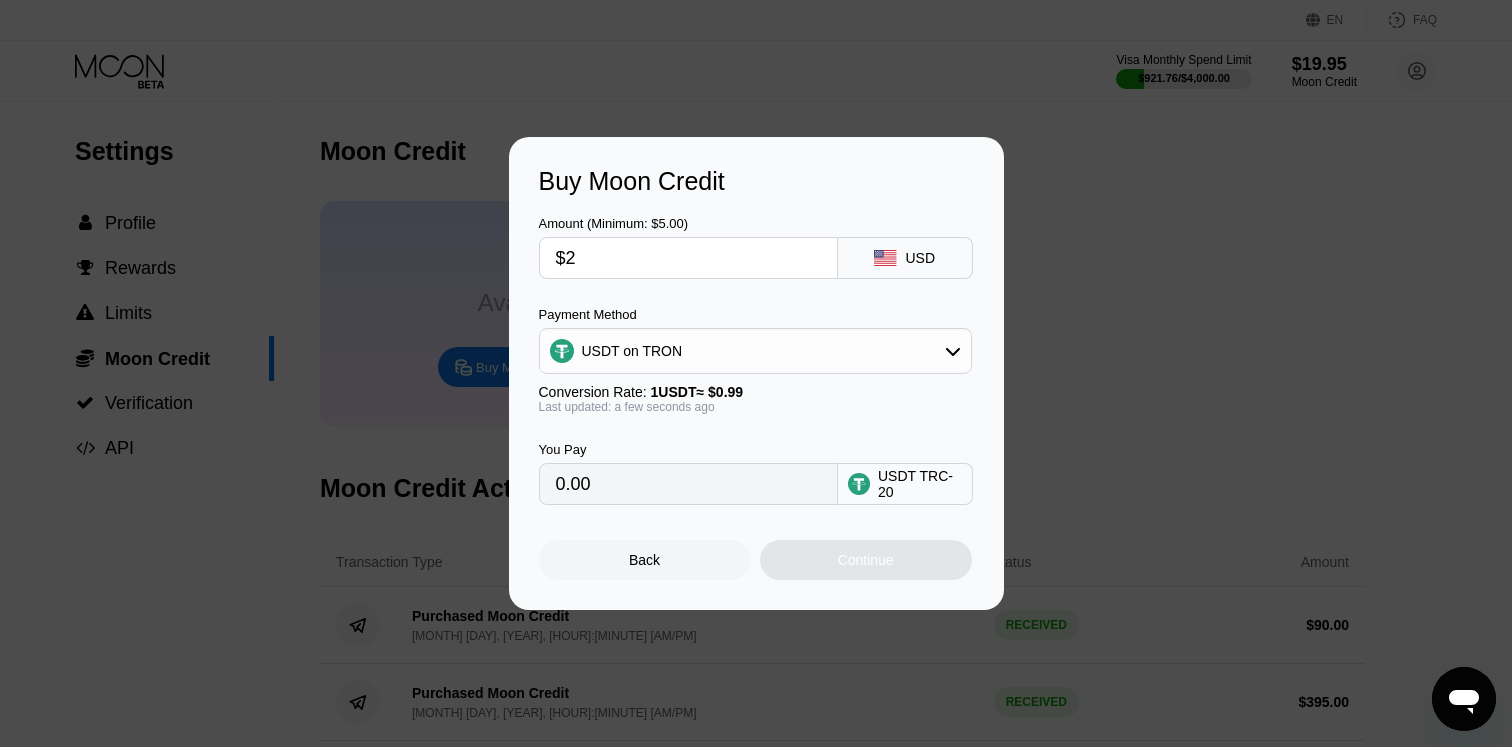 type on "2.02" 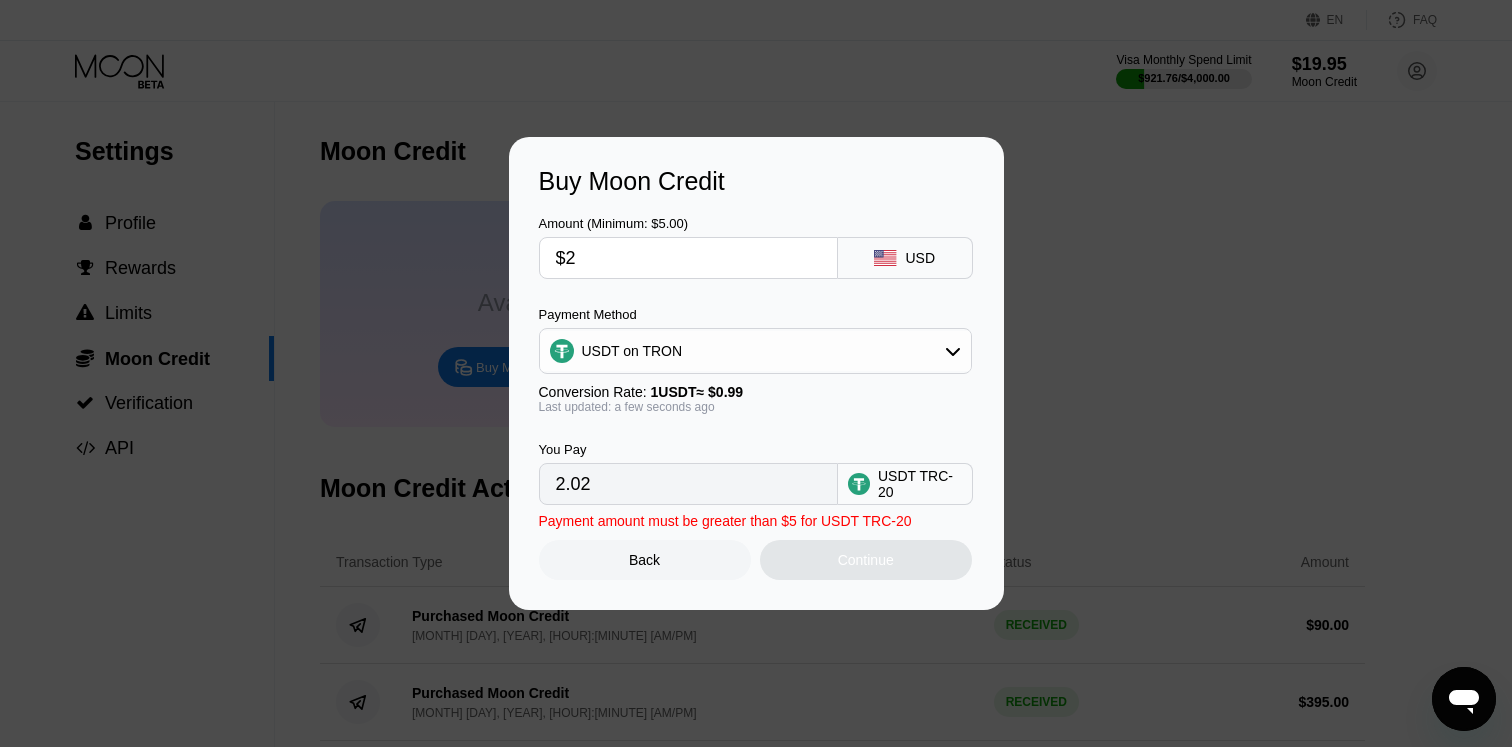 type on "$24" 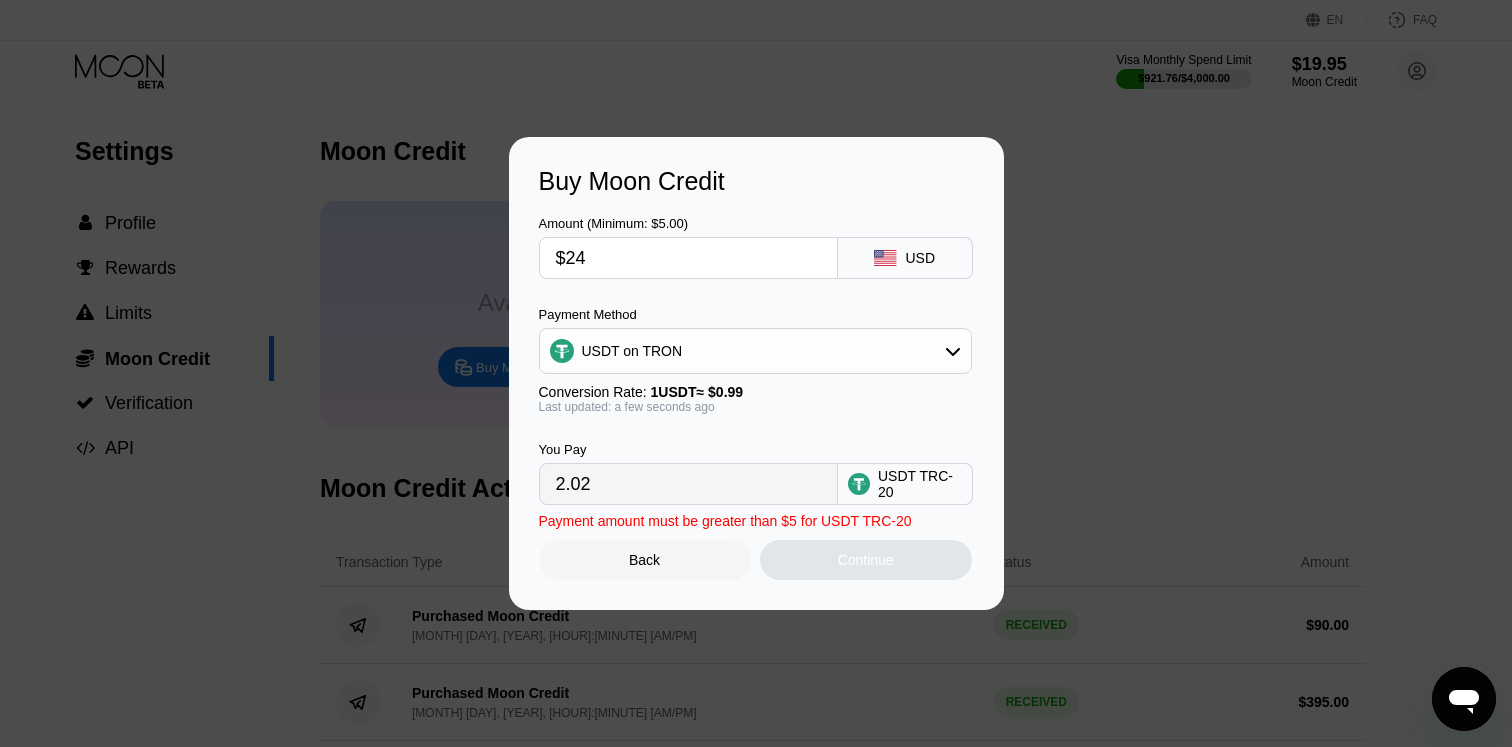 type on "24.24" 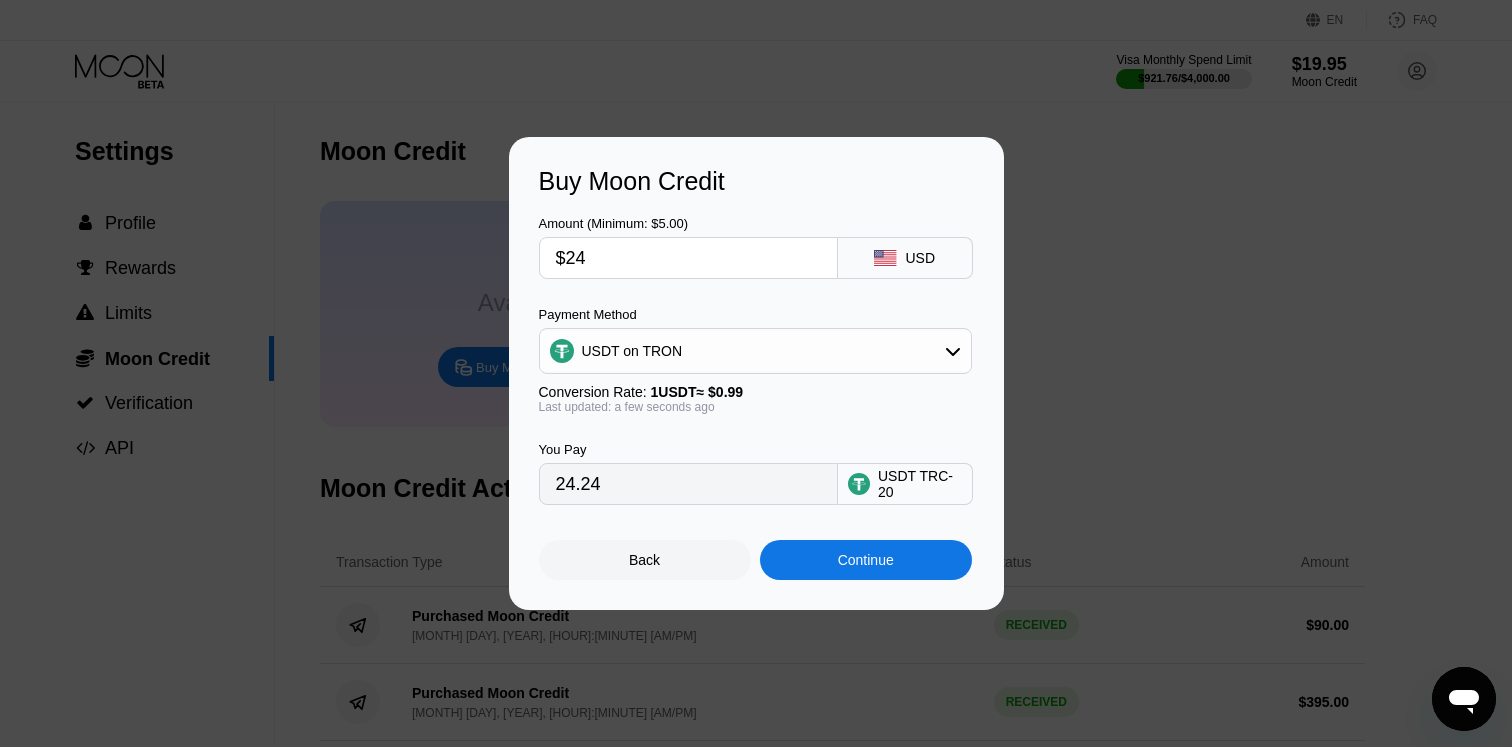 type on "$245" 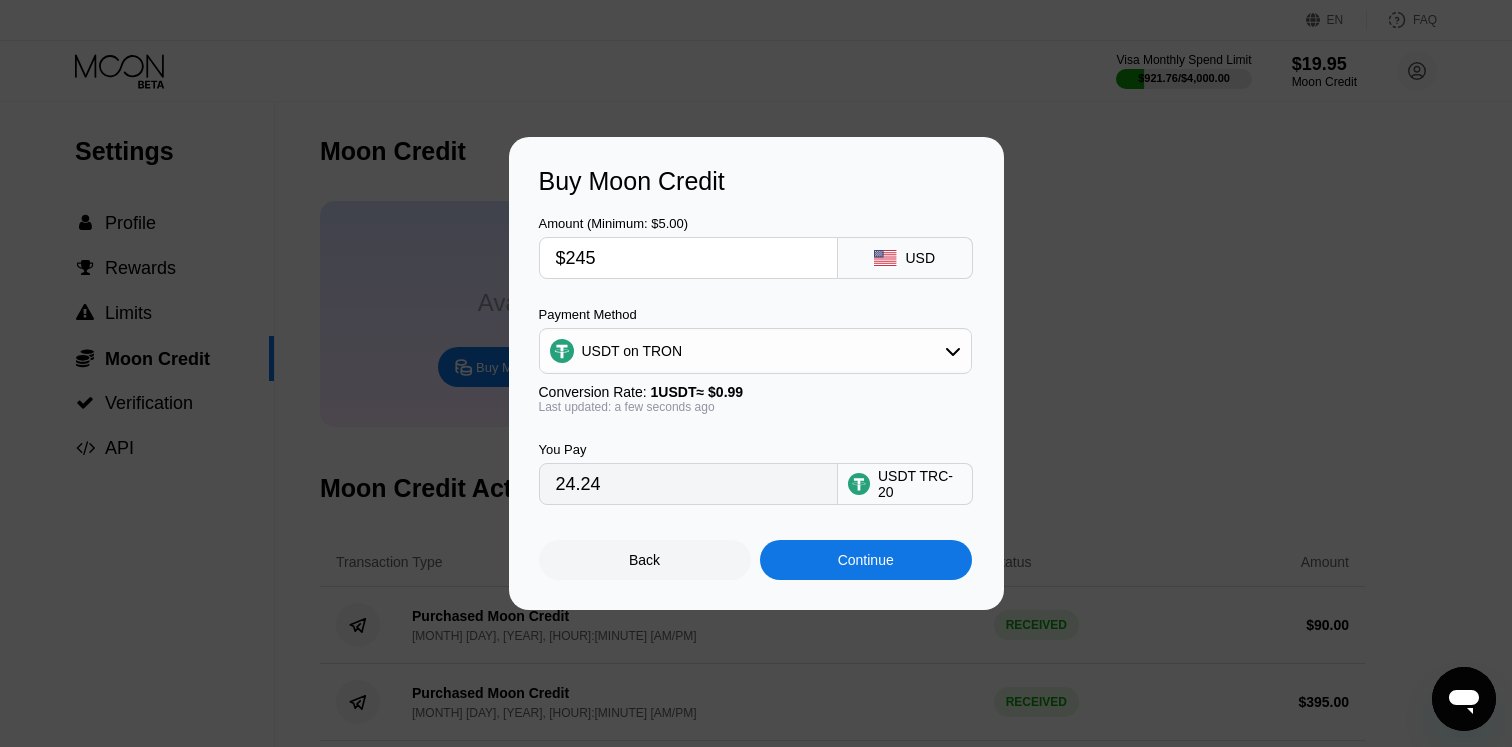 type on "247.47" 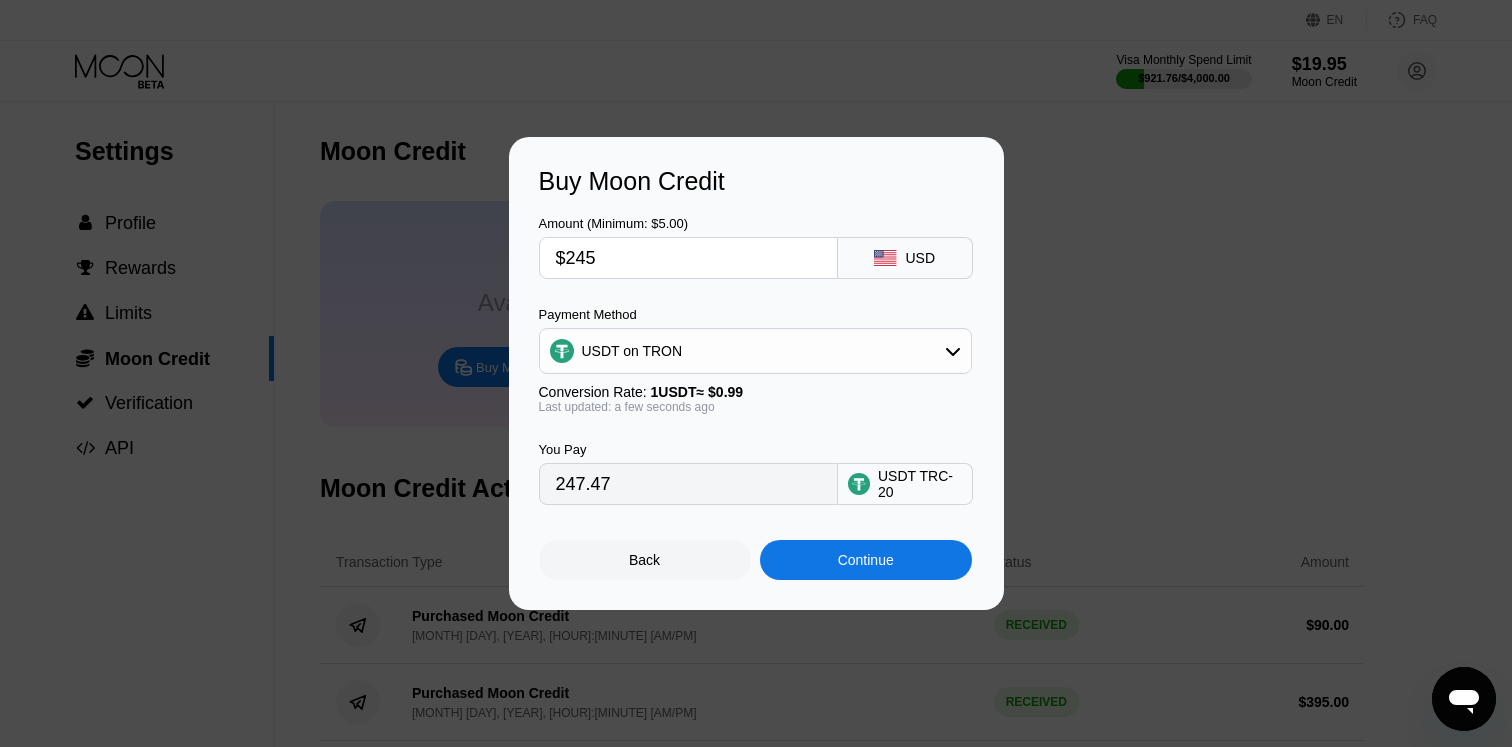 type on "$24" 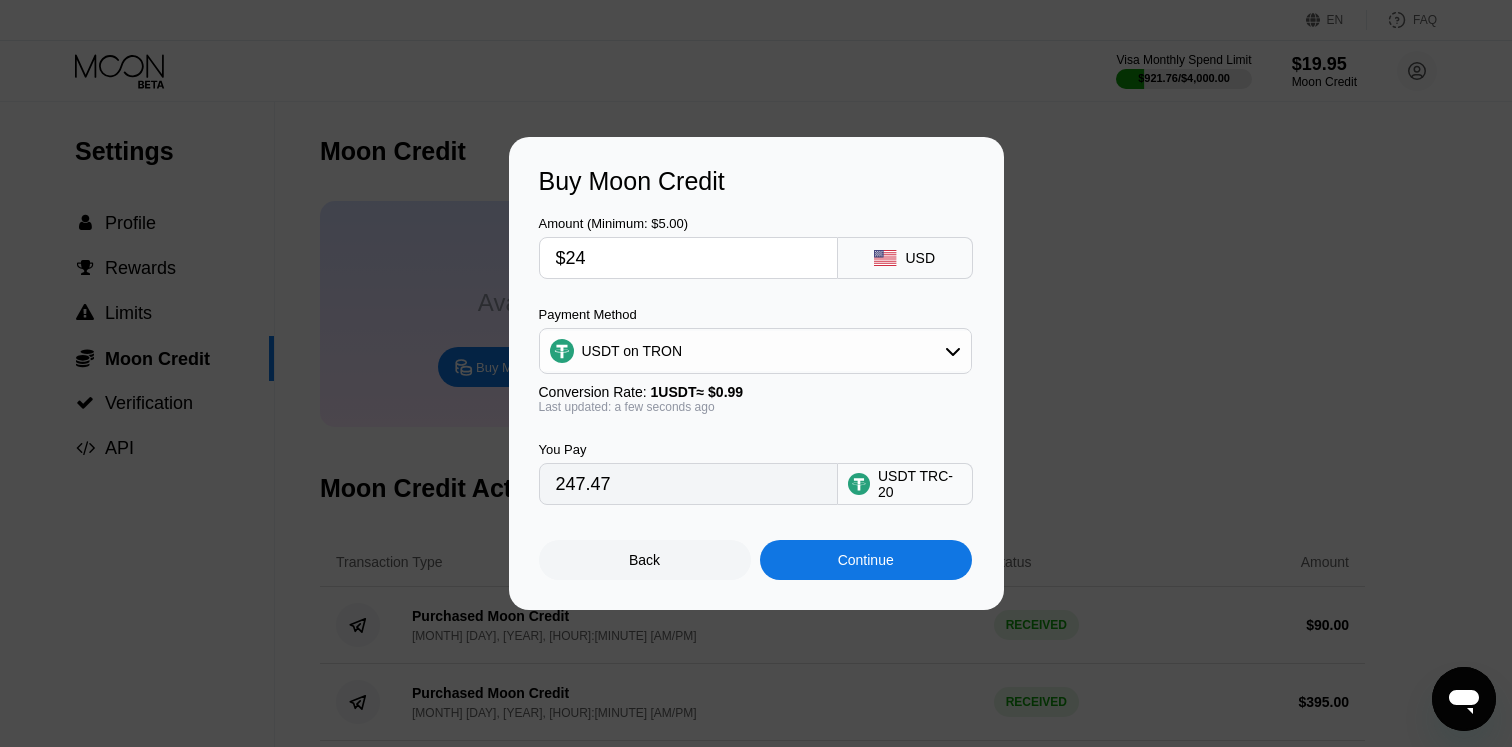 type on "24.24" 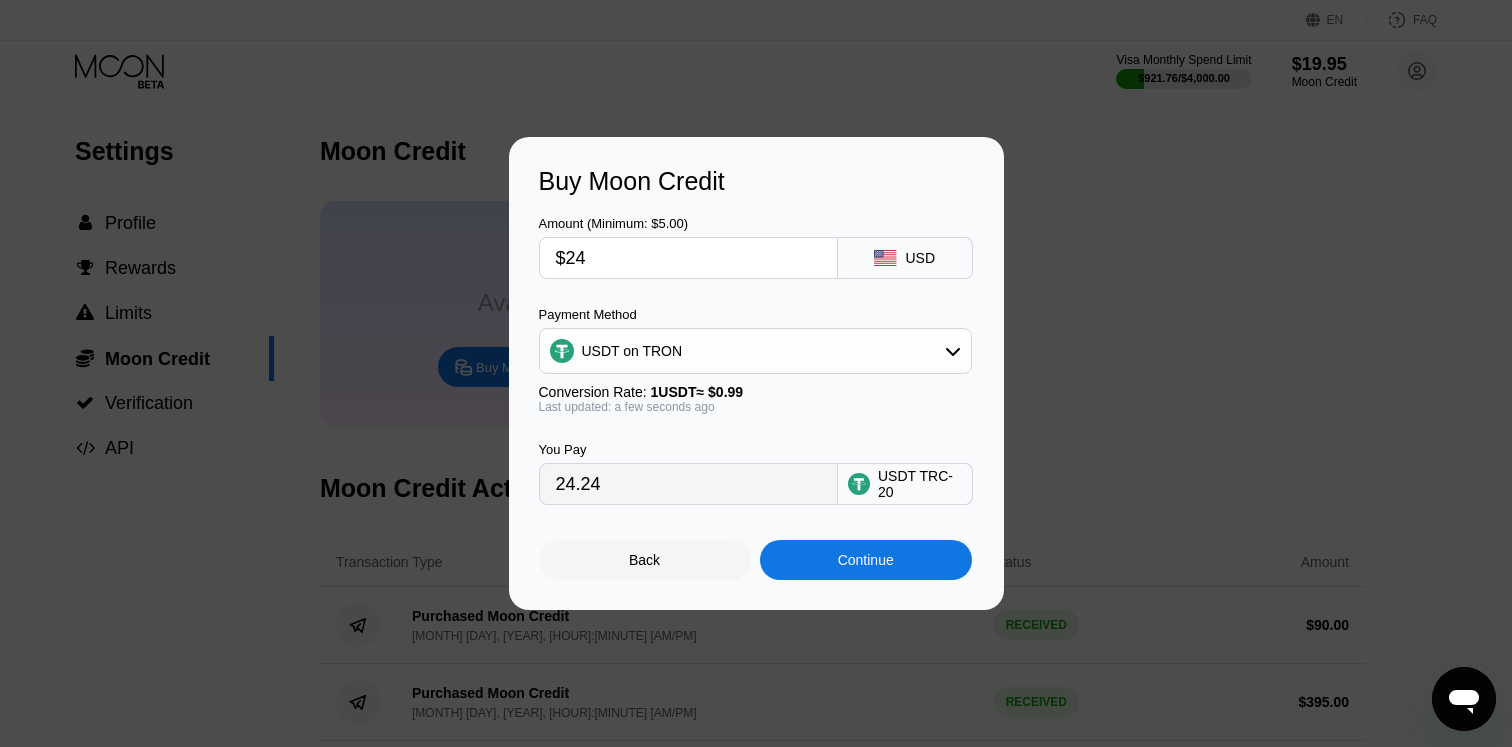 type on "$244" 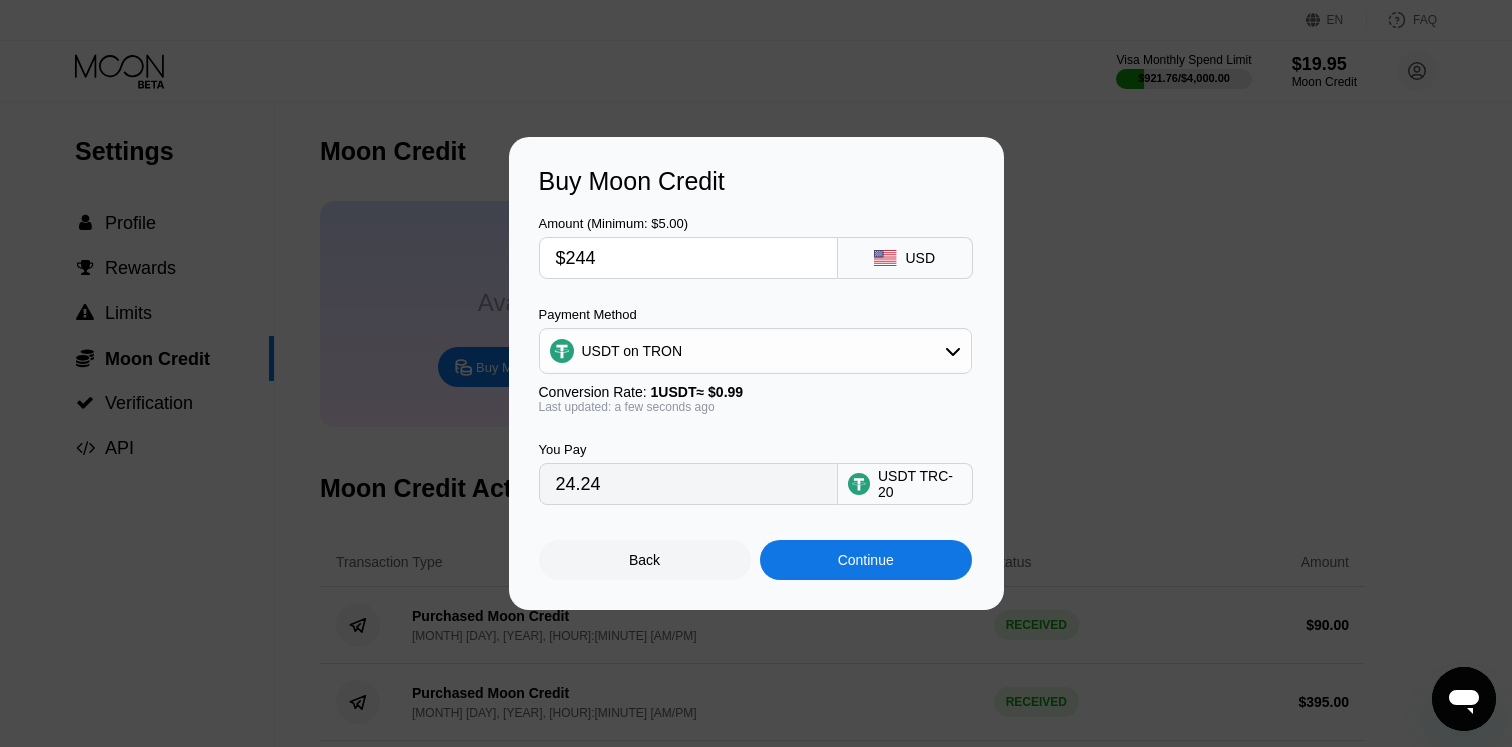 type on "246.46" 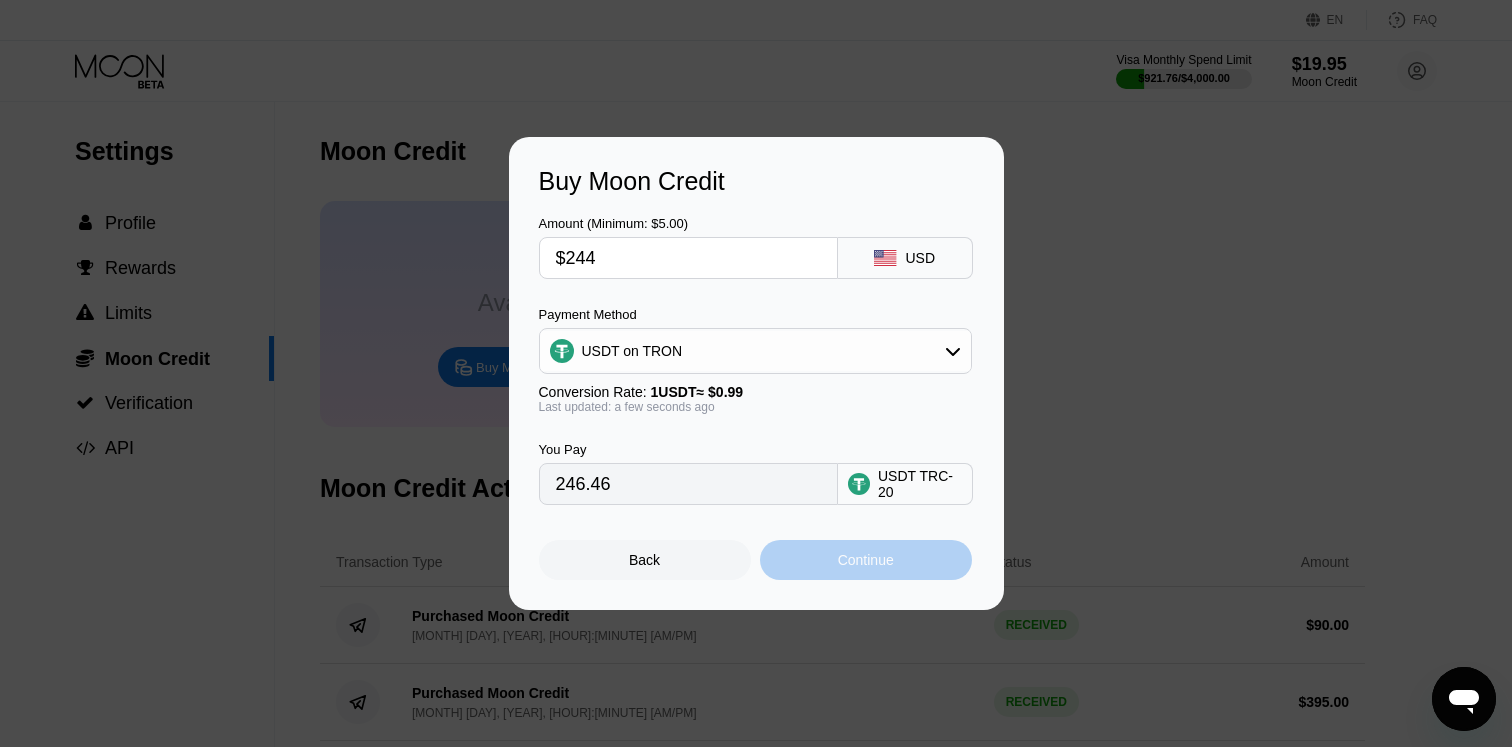 click on "Continue" at bounding box center [866, 560] 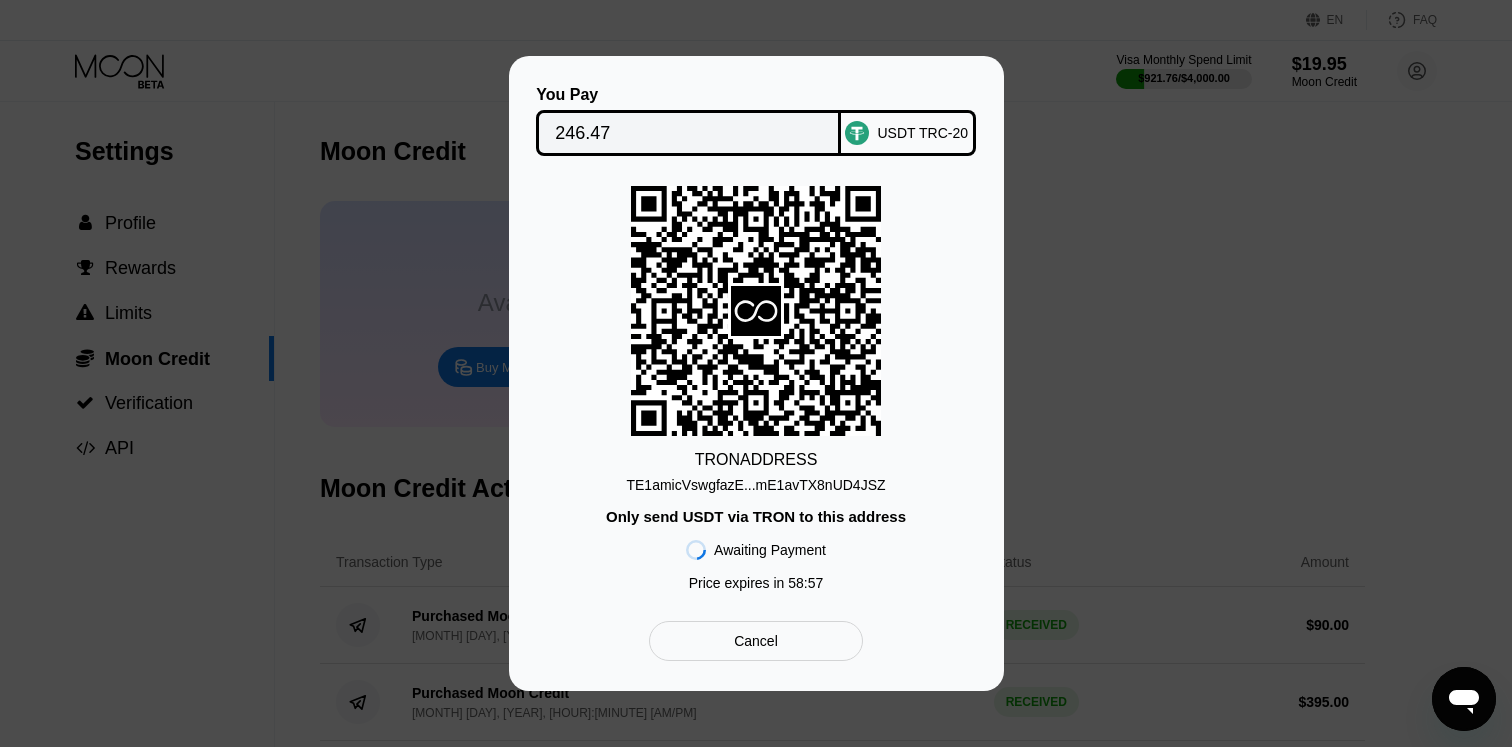 click on "TE1amicVswgfazE...mE1avTX8nUD4JSZ" at bounding box center (755, 485) 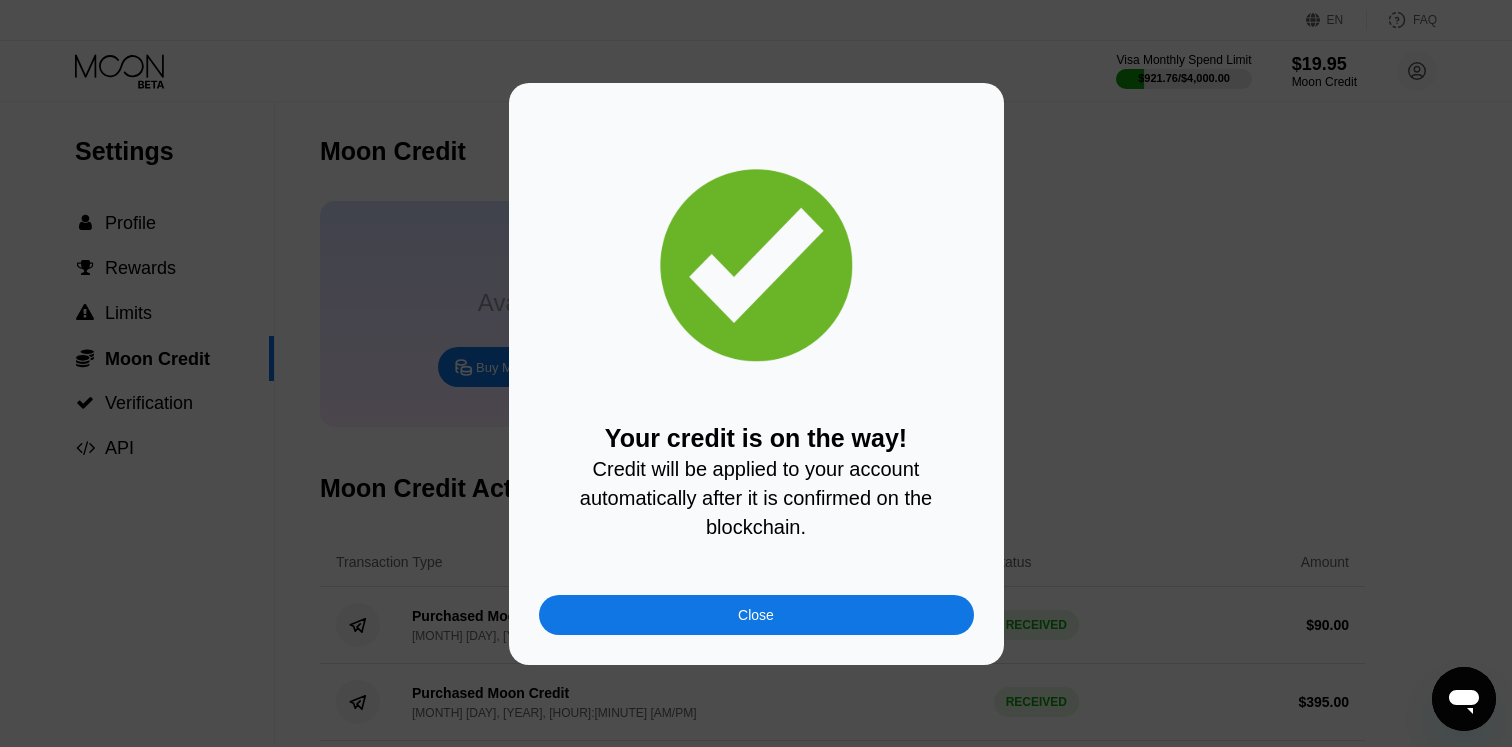 click on "Close" at bounding box center (756, 615) 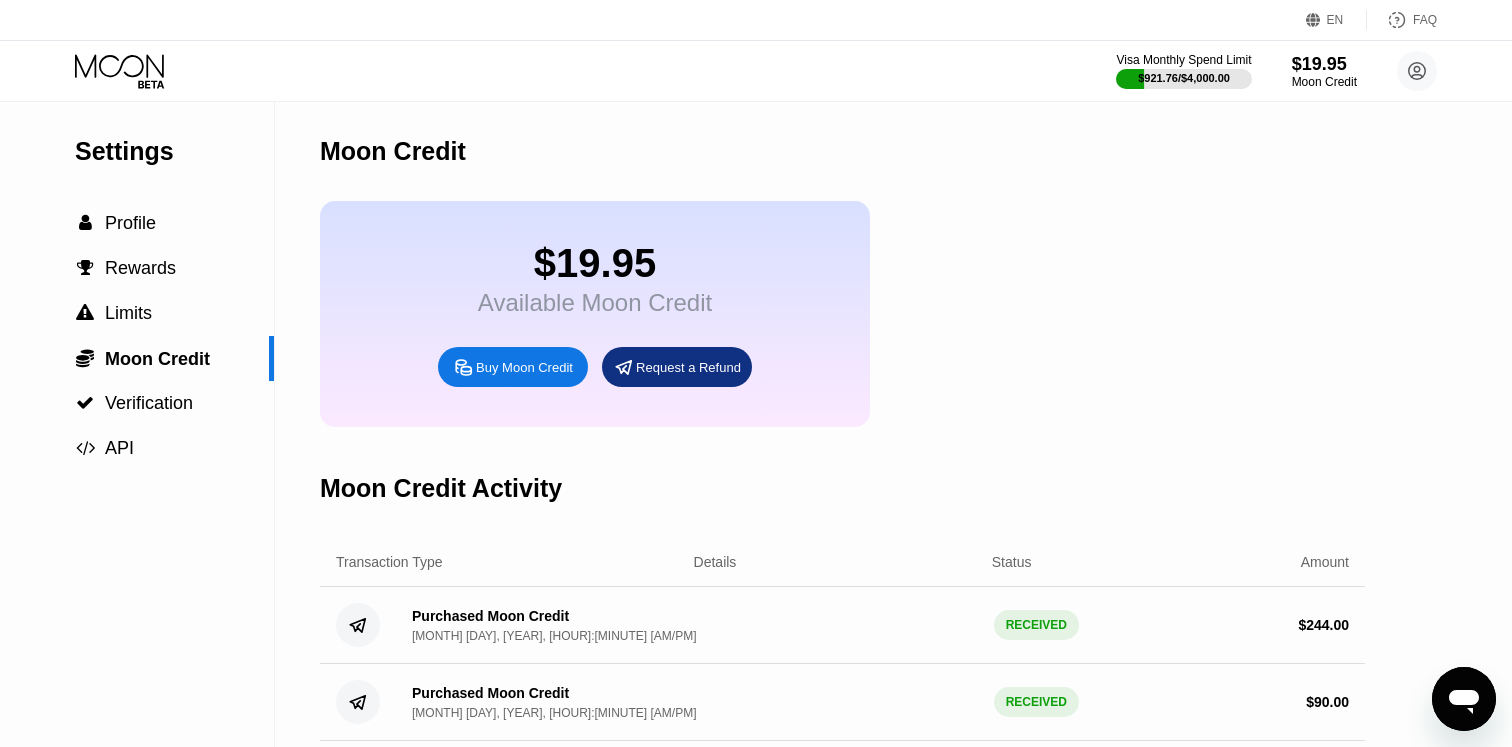 click 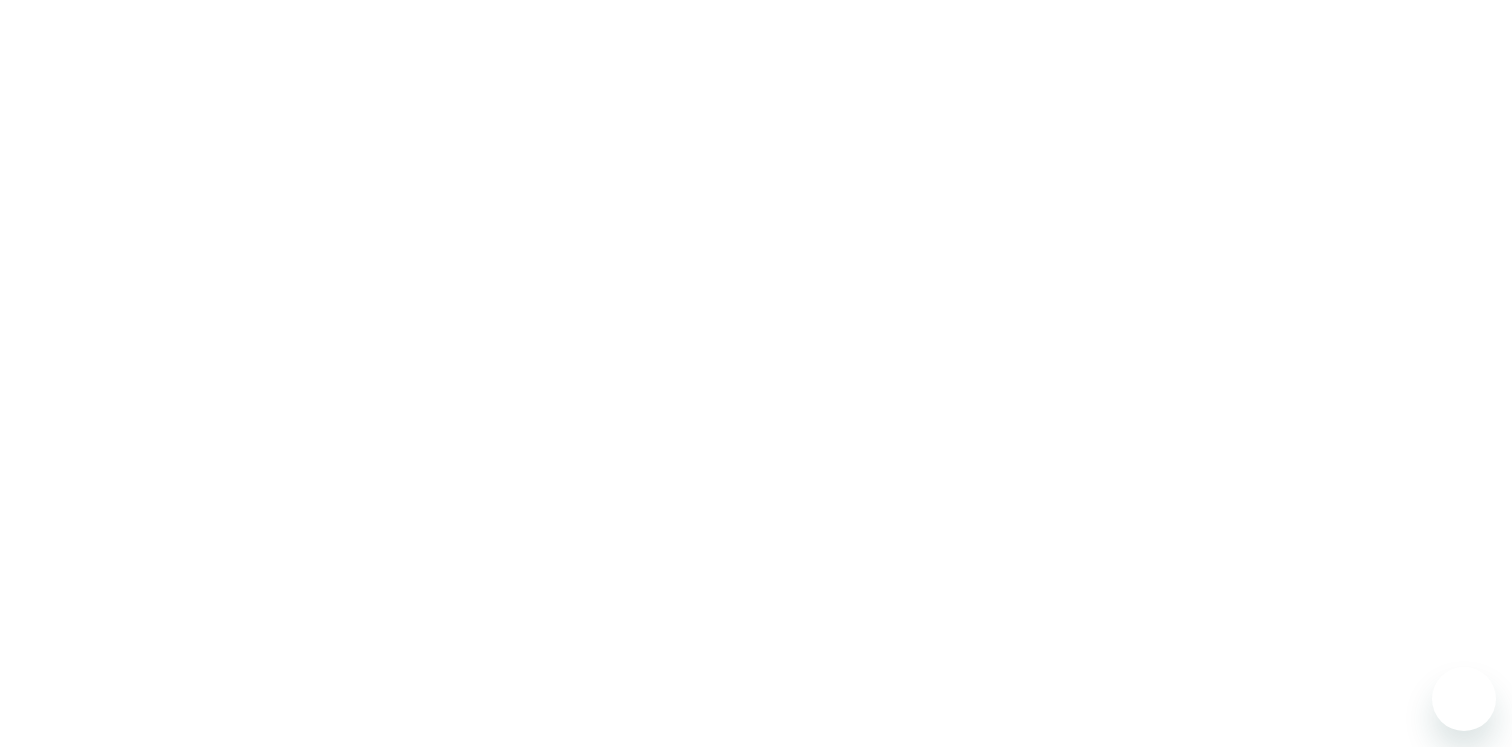 scroll, scrollTop: 0, scrollLeft: 0, axis: both 